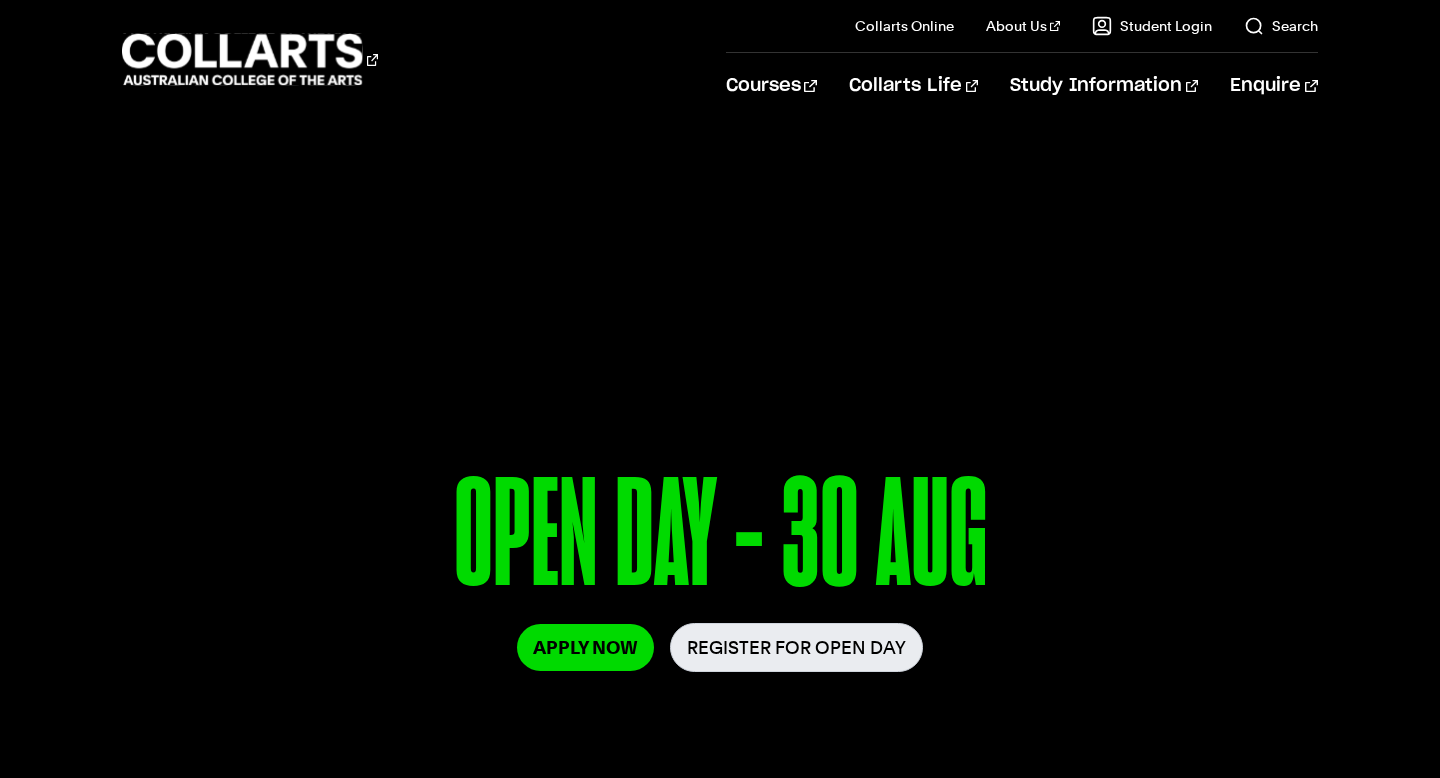 scroll, scrollTop: 0, scrollLeft: 0, axis: both 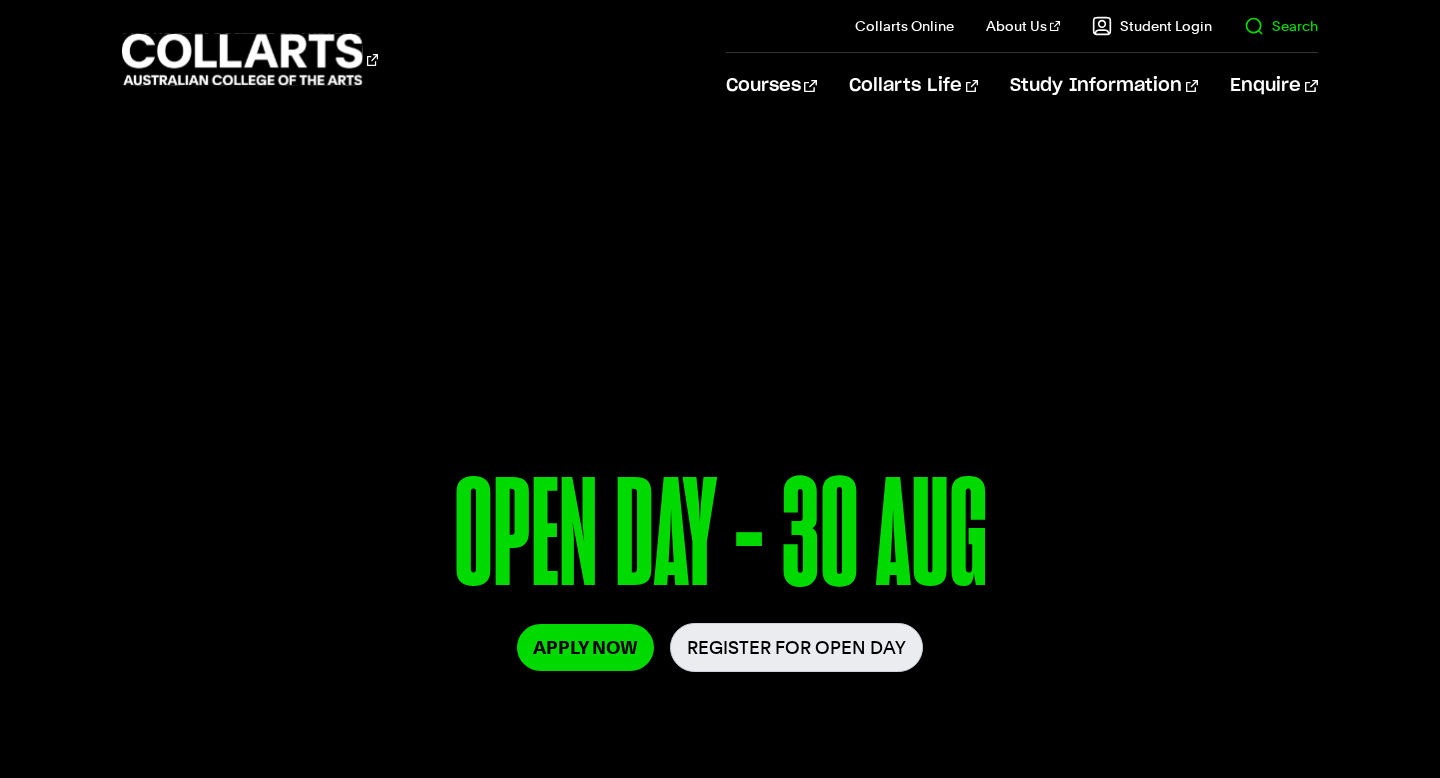 click on "Search" at bounding box center [1265, 26] 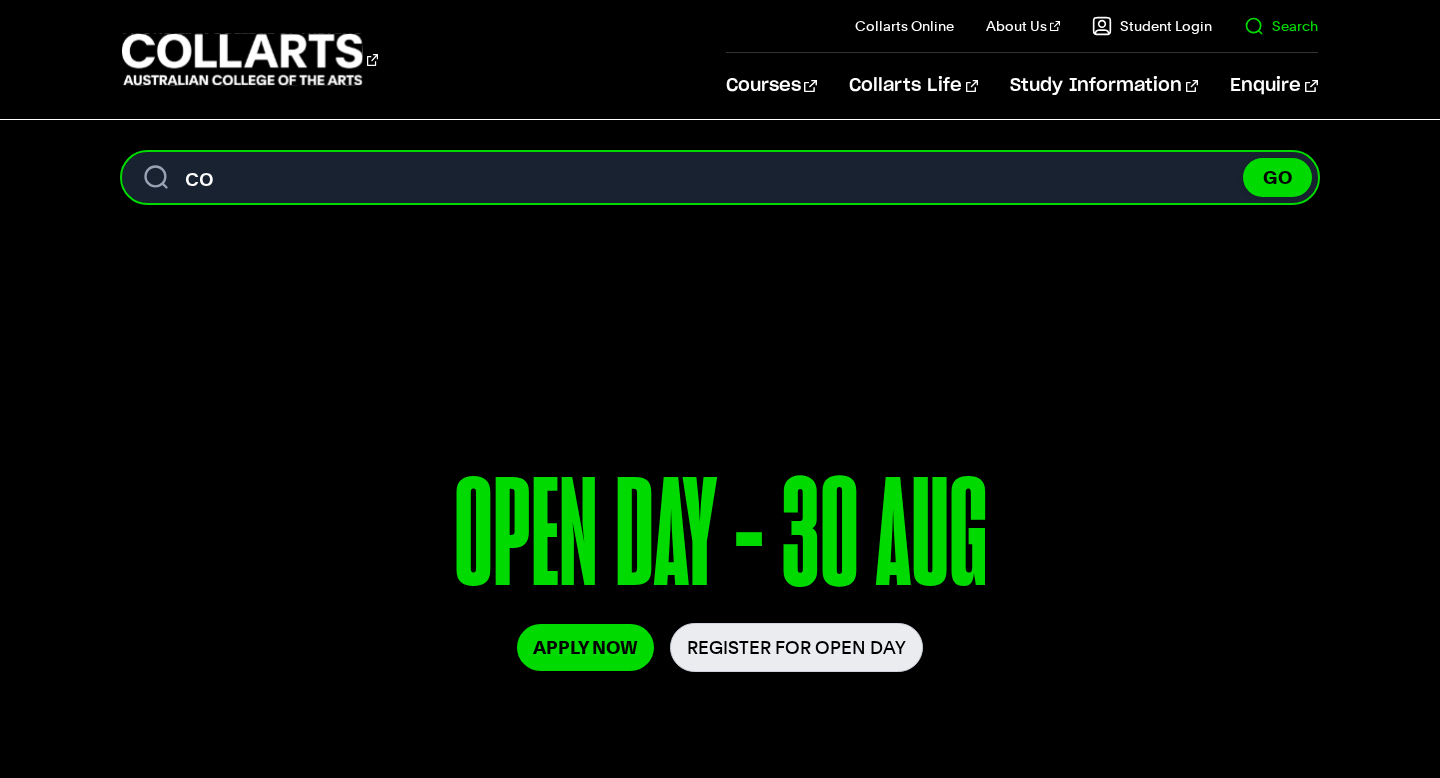 type on "c" 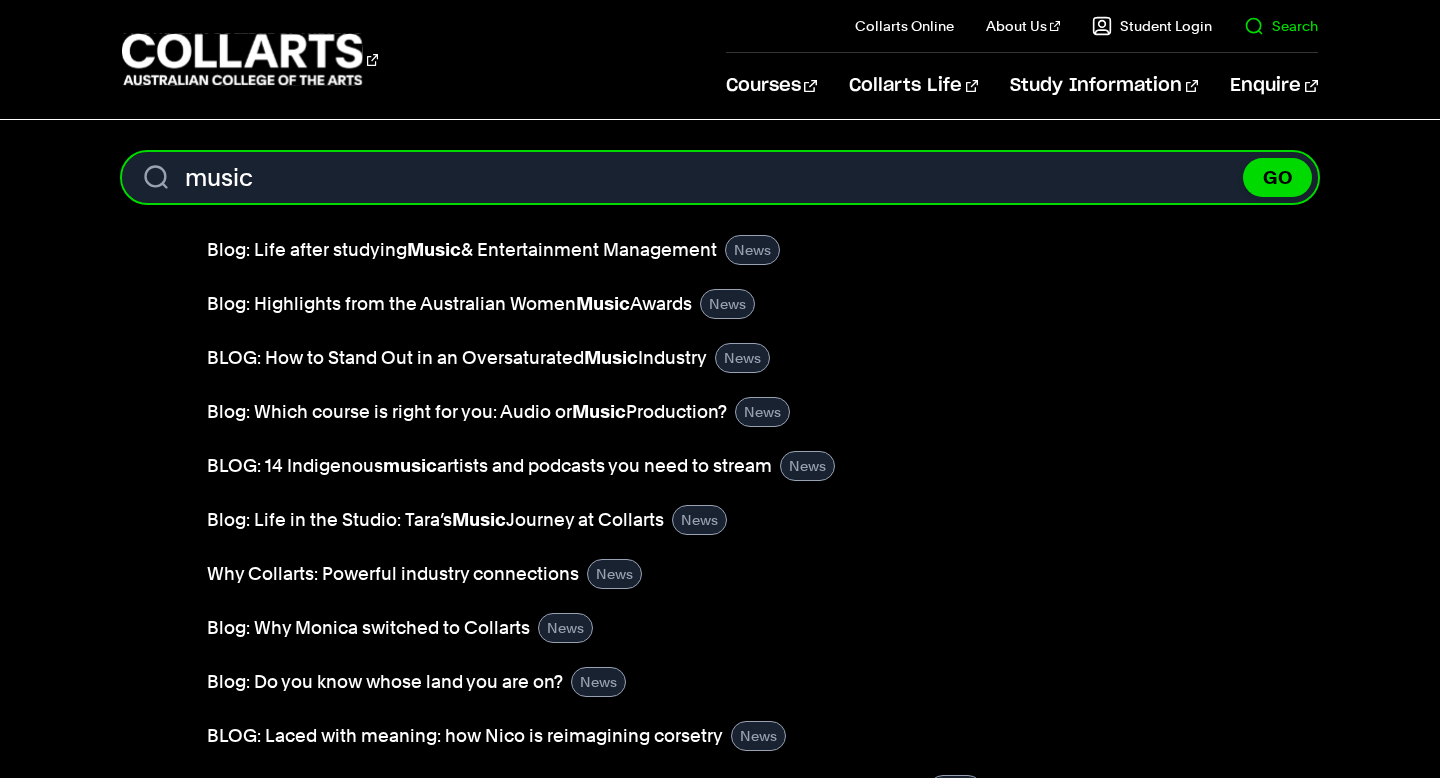 type on "music" 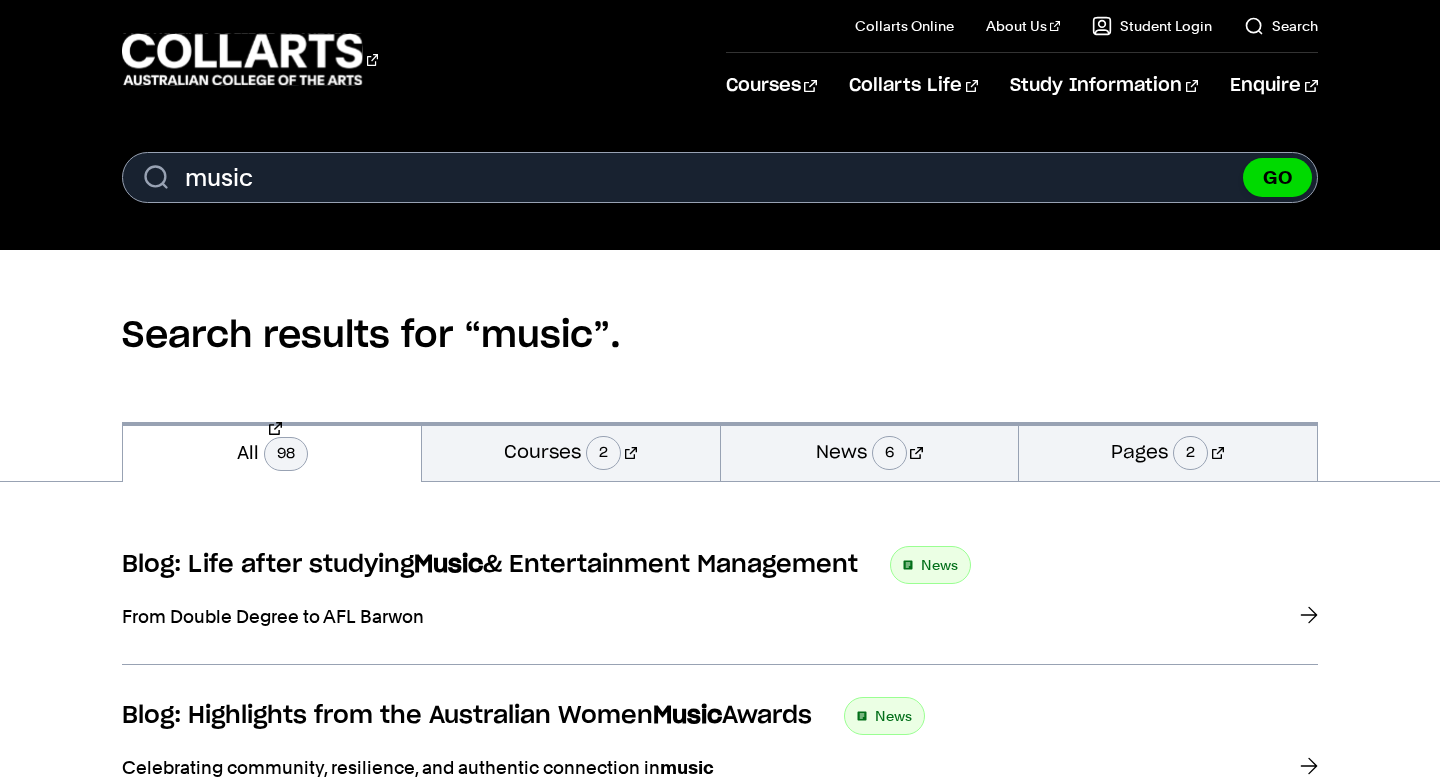 scroll, scrollTop: 0, scrollLeft: 0, axis: both 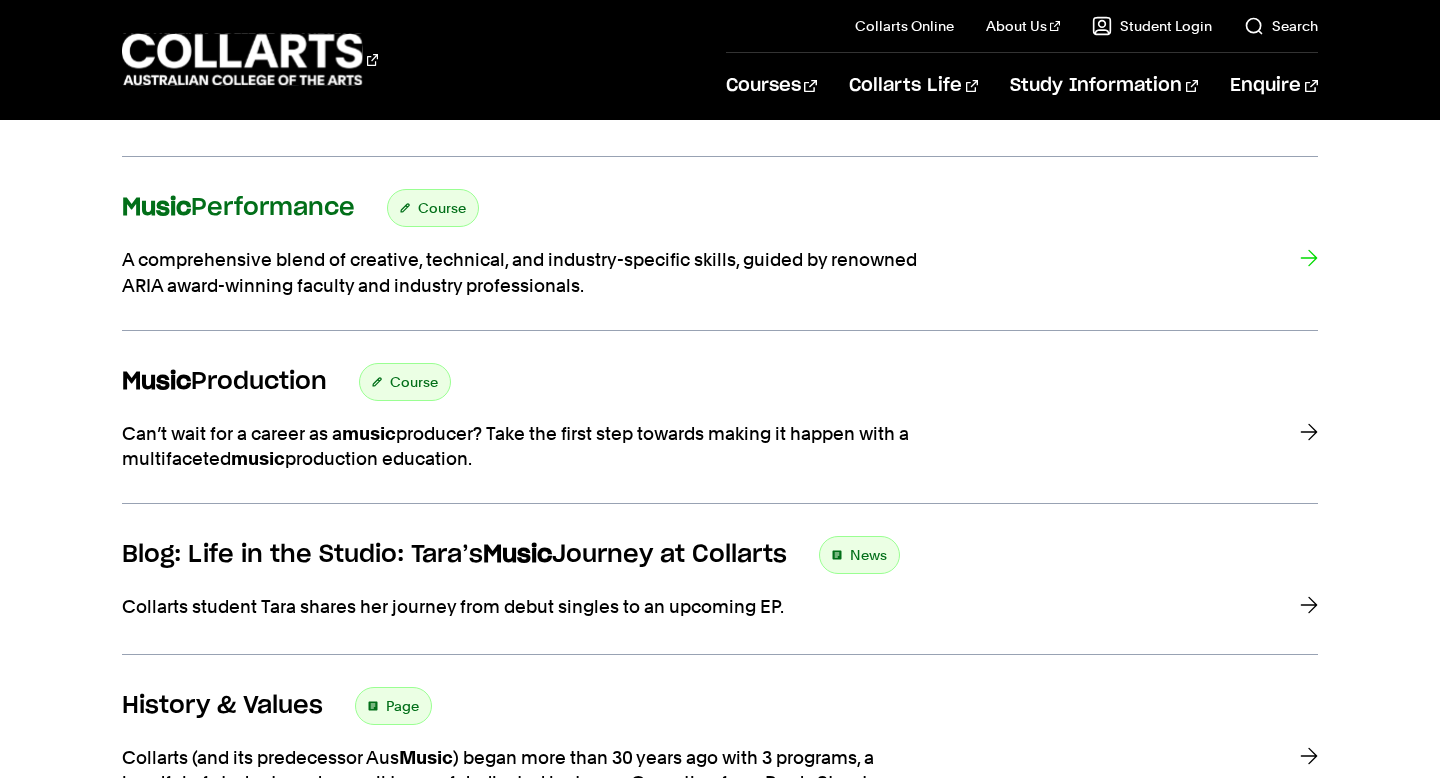 click on "Music  Performance
Course" at bounding box center [719, 208] 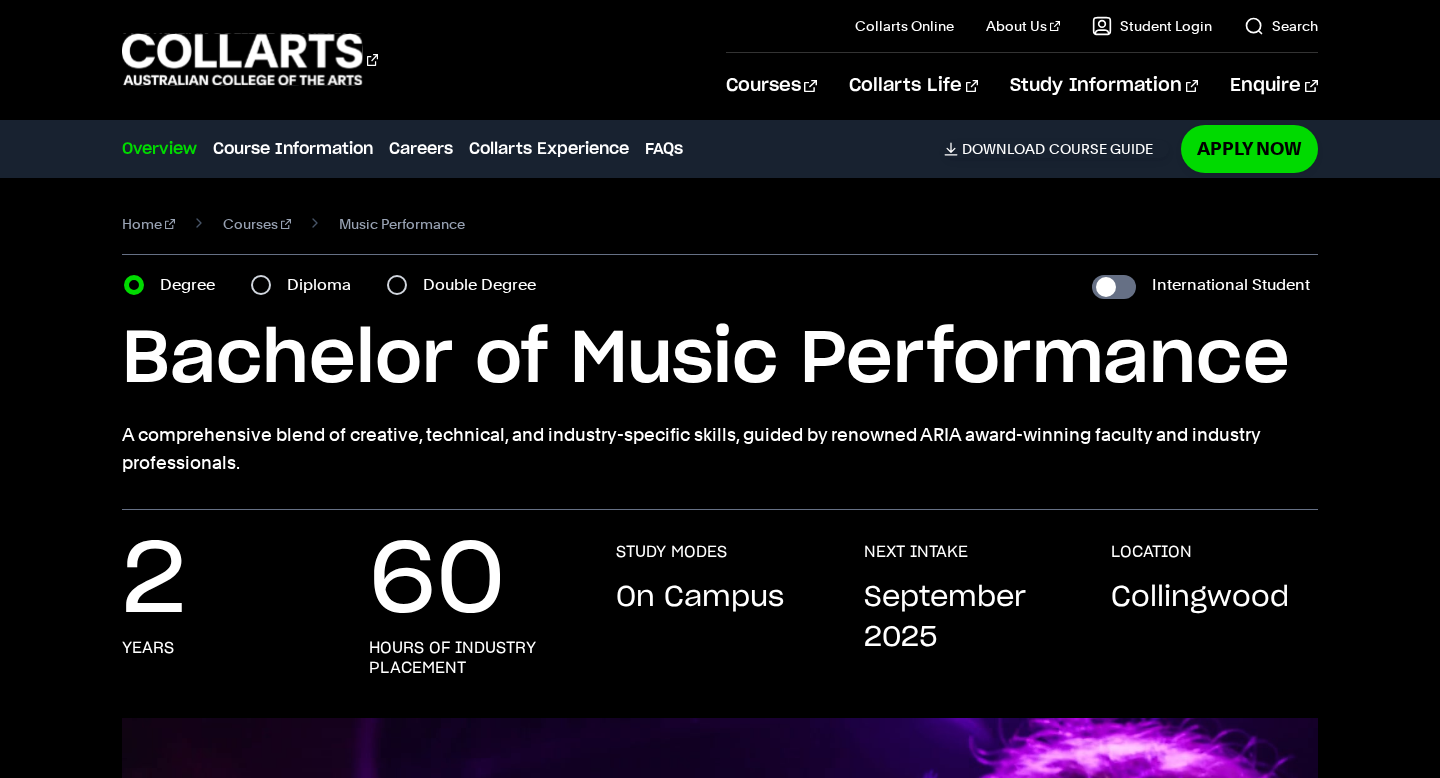 scroll, scrollTop: 0, scrollLeft: 0, axis: both 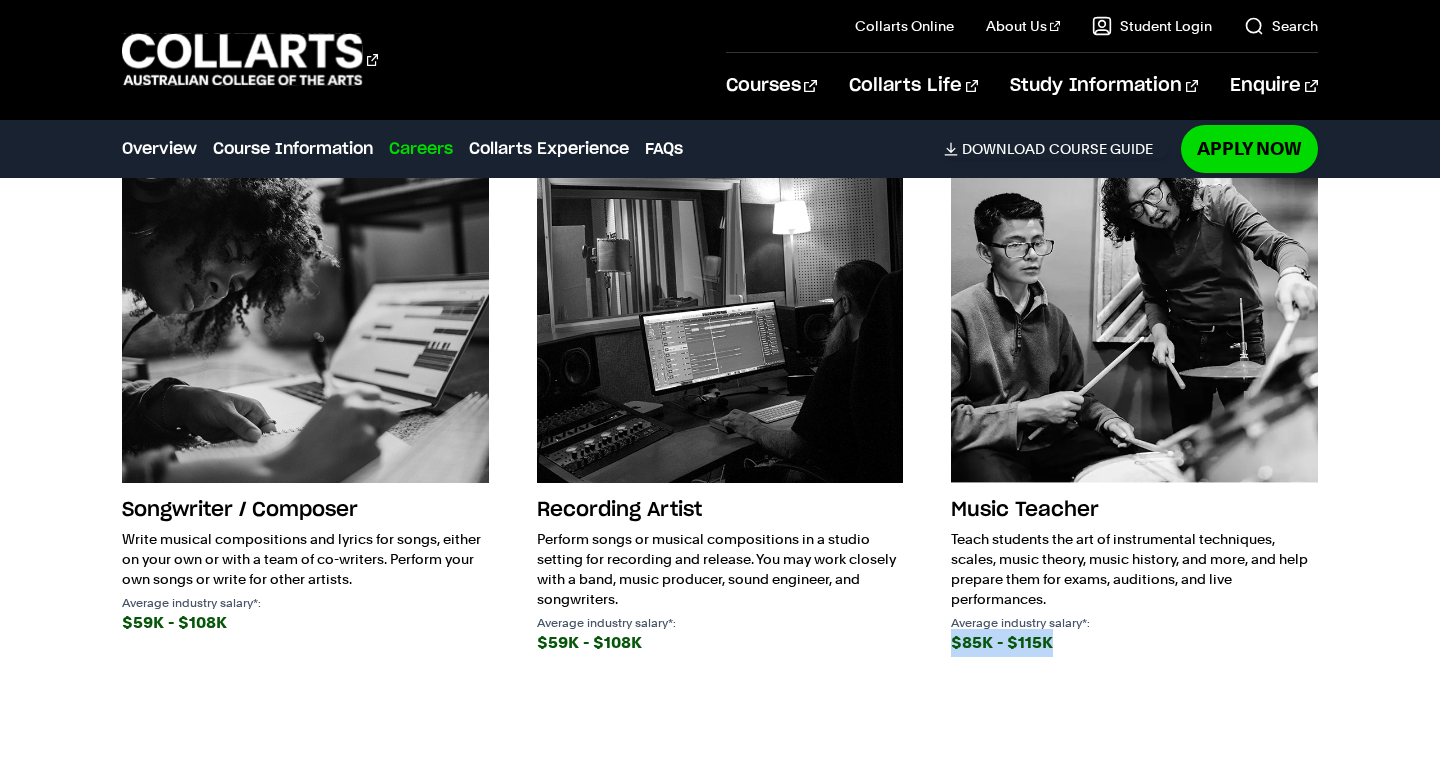 drag, startPoint x: 940, startPoint y: 637, endPoint x: 1106, endPoint y: 640, distance: 166.0271 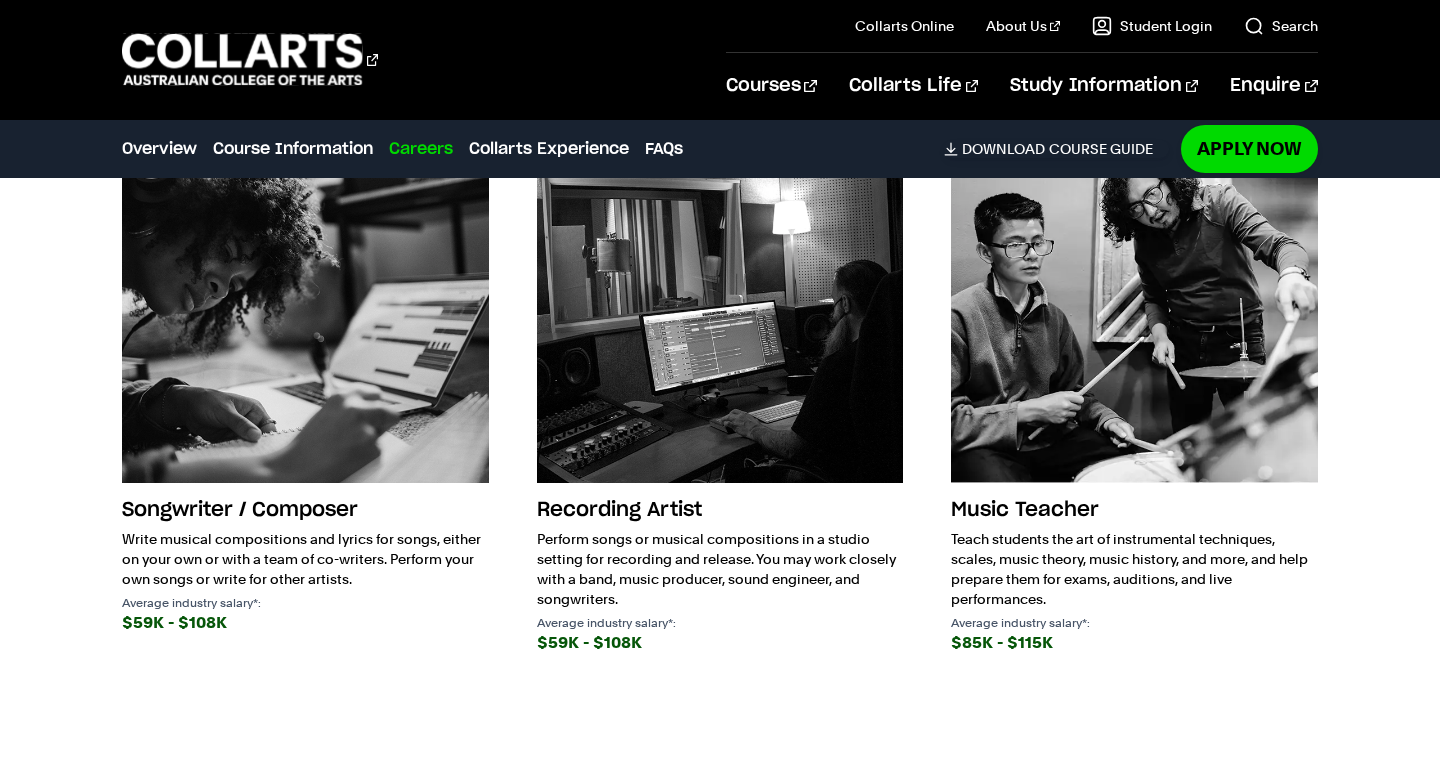 click on "Perform songs or musical compositions in a studio setting for recording and release. You may work closely with a band, music producer, sound engineer, and songwriters." at bounding box center [720, 569] 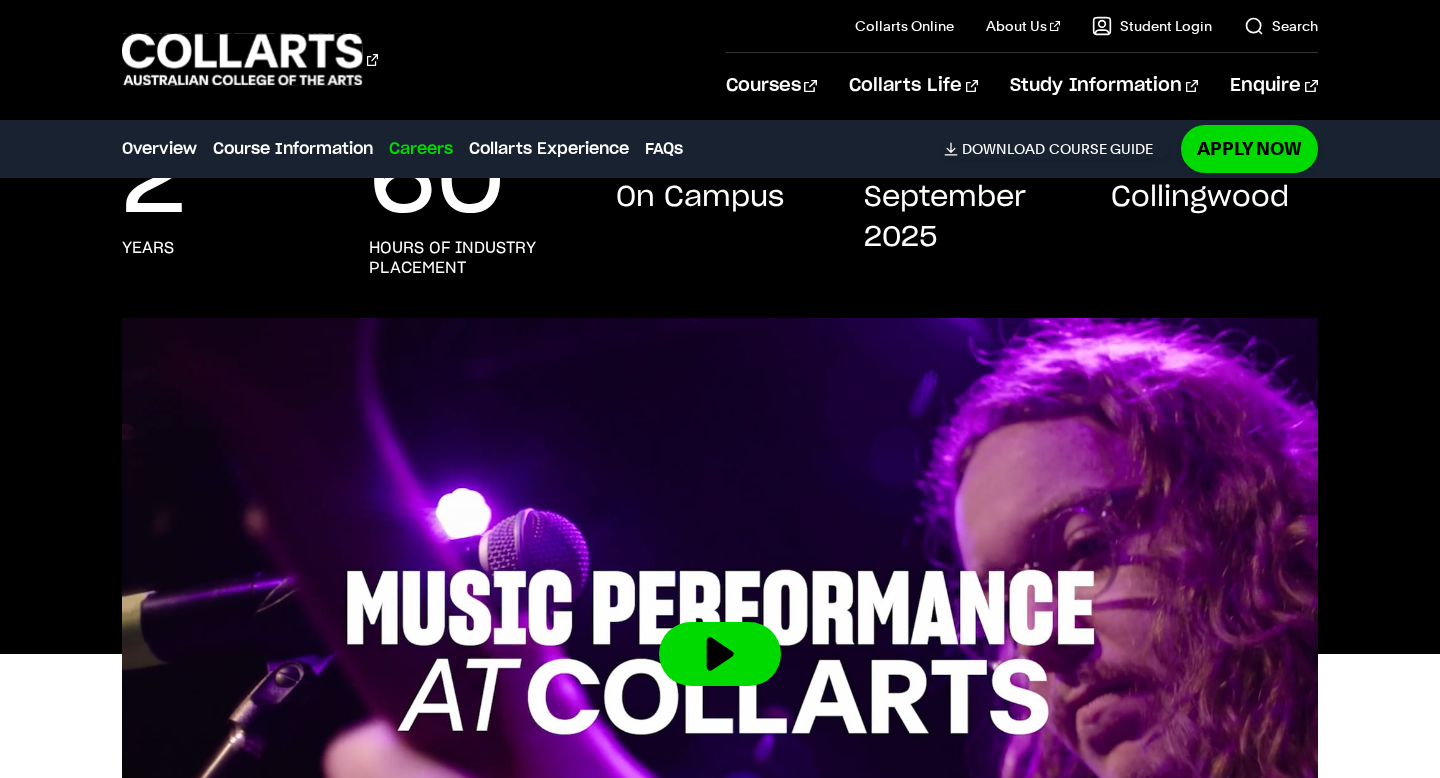 scroll, scrollTop: 703, scrollLeft: 0, axis: vertical 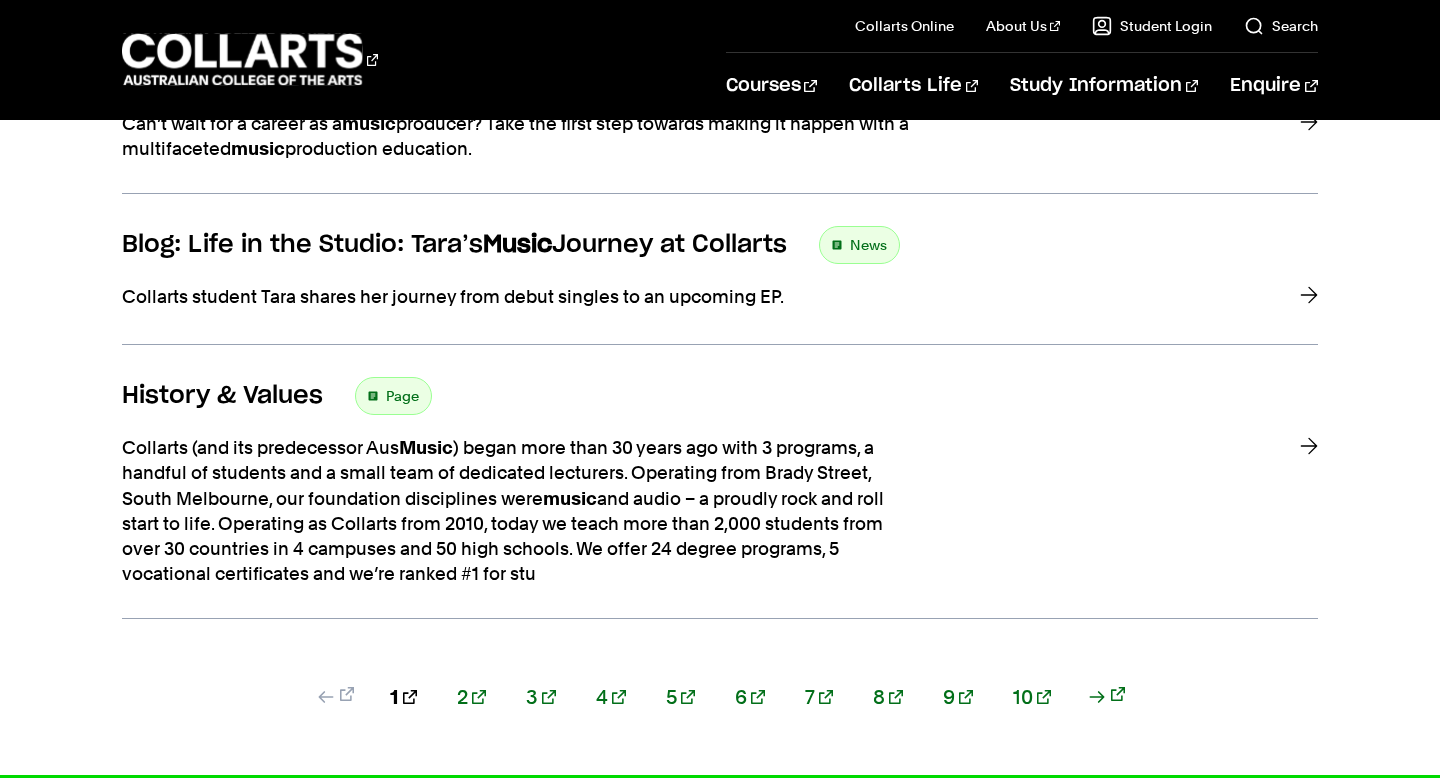 click on "2" at bounding box center (471, 697) 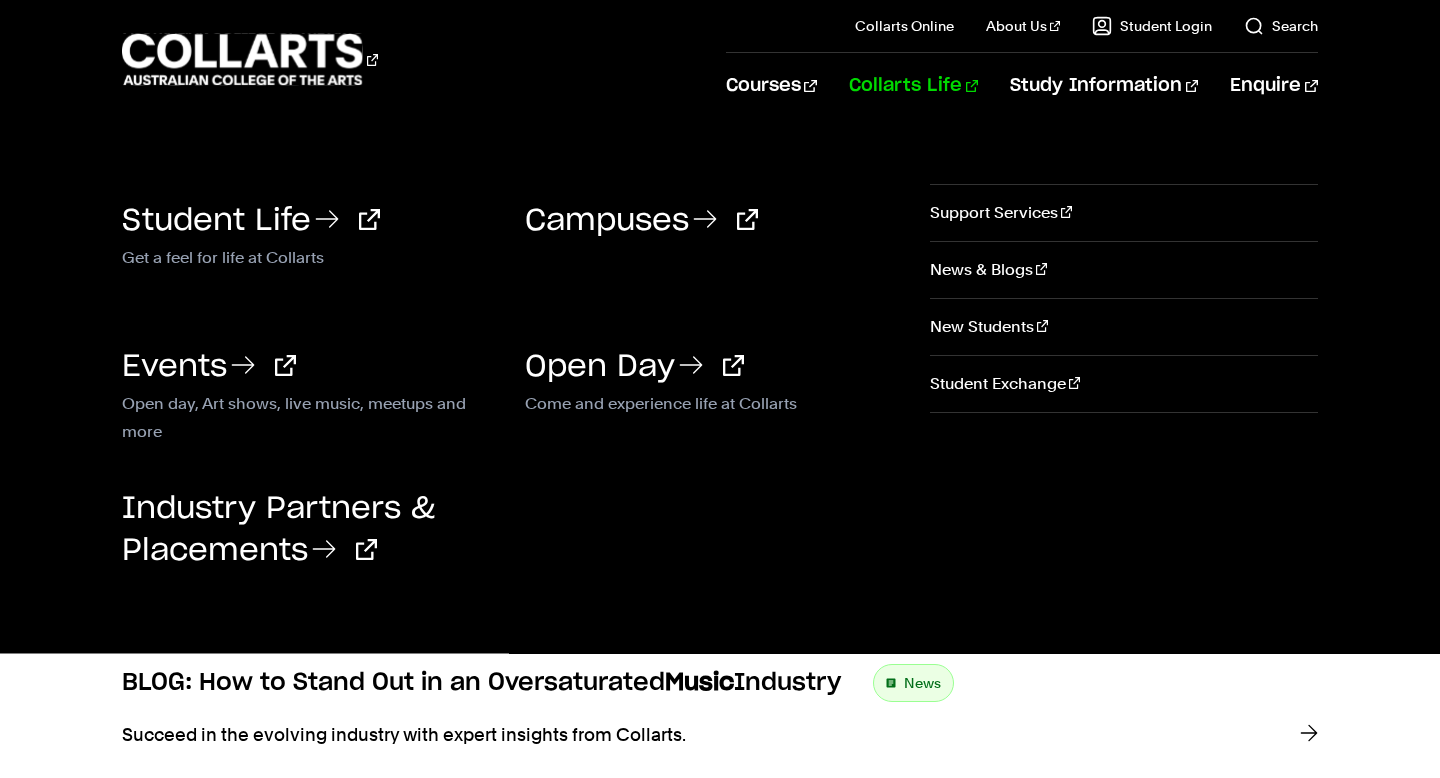 scroll, scrollTop: 100, scrollLeft: 0, axis: vertical 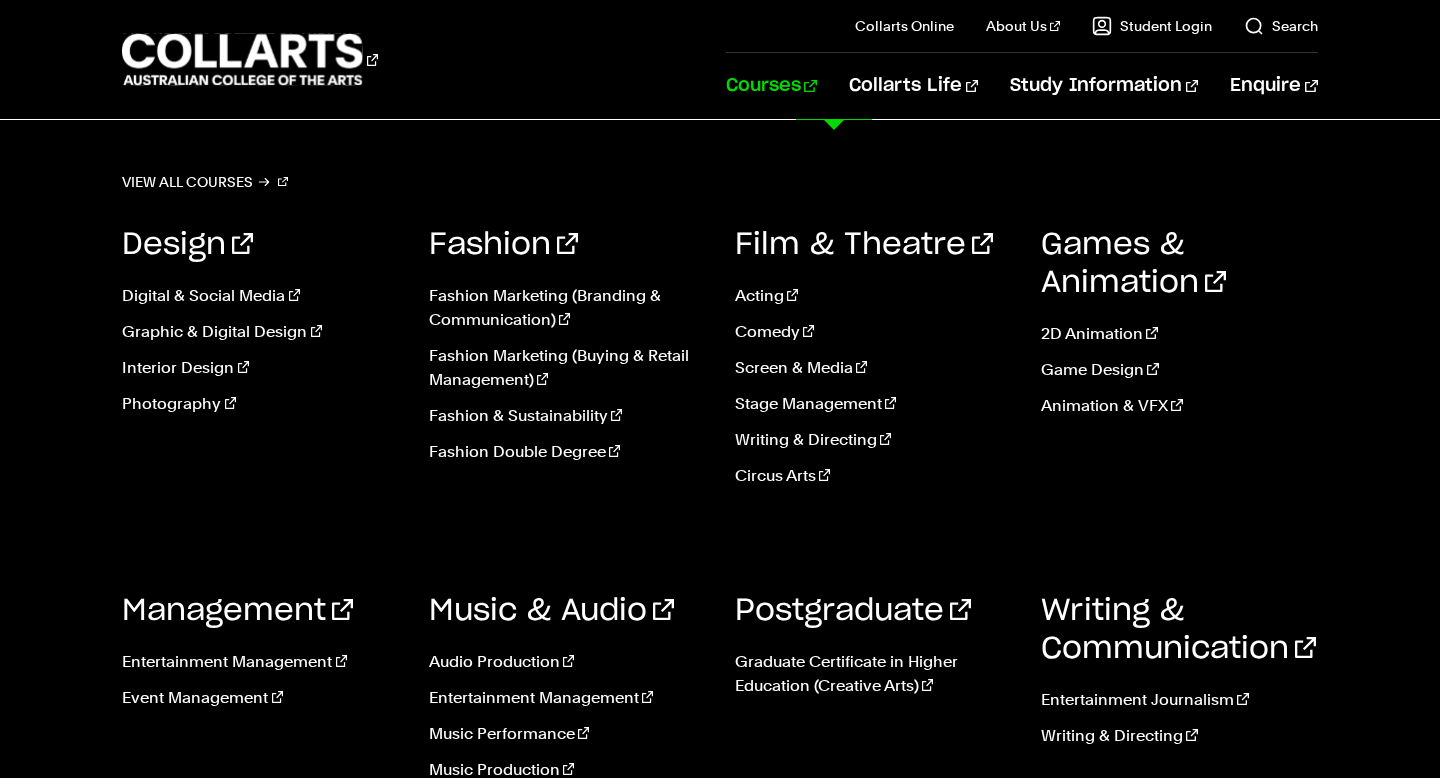 click on "Courses" at bounding box center (771, 86) 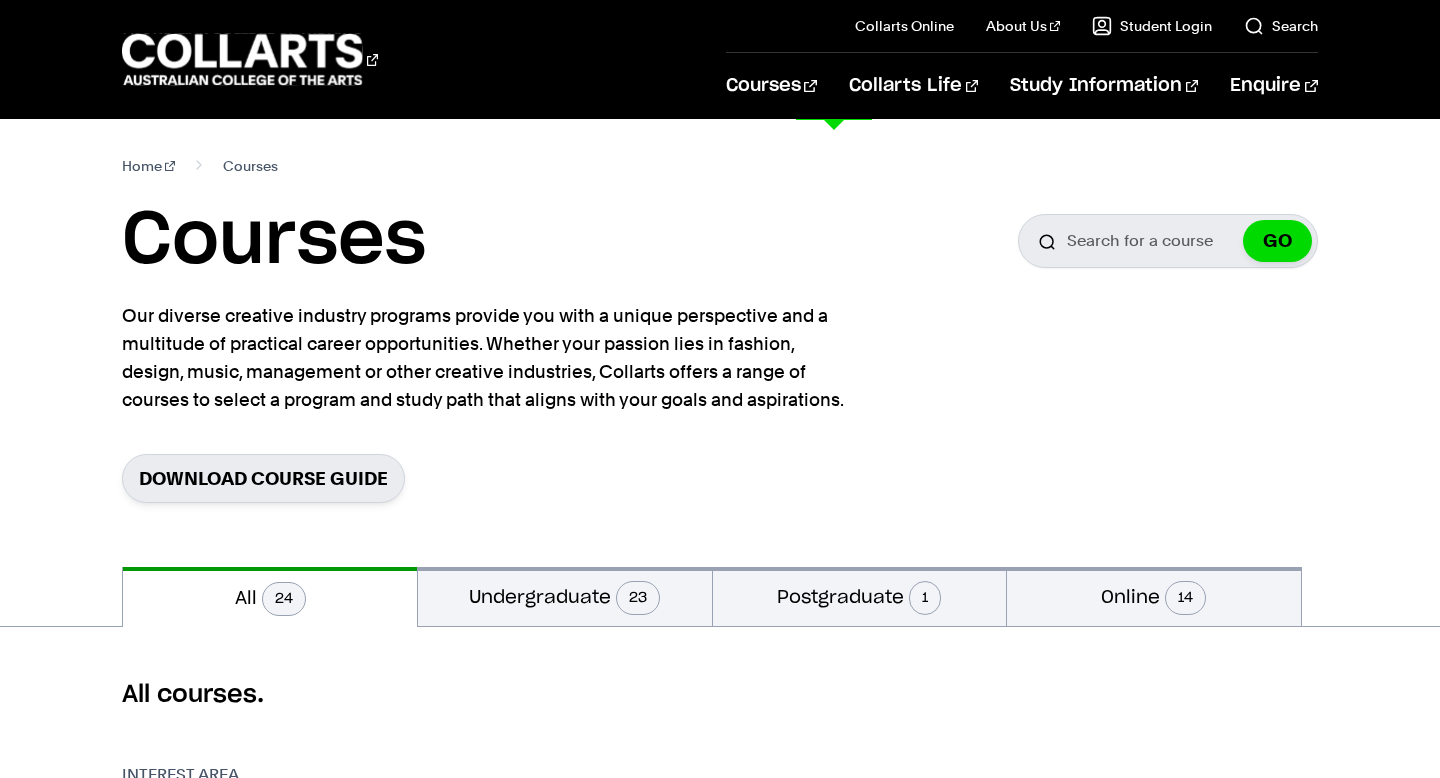scroll, scrollTop: 0, scrollLeft: 0, axis: both 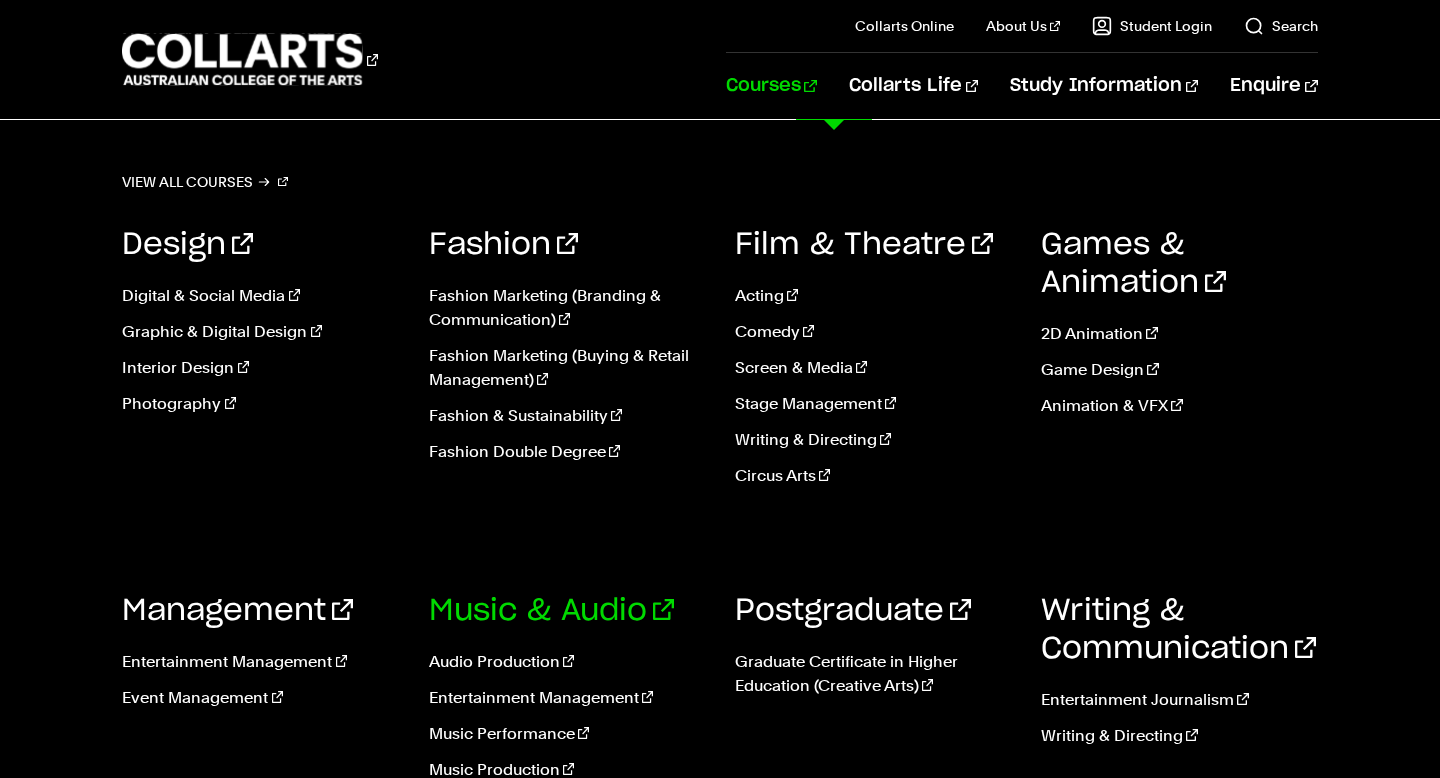 click on "Music & Audio" at bounding box center [551, 611] 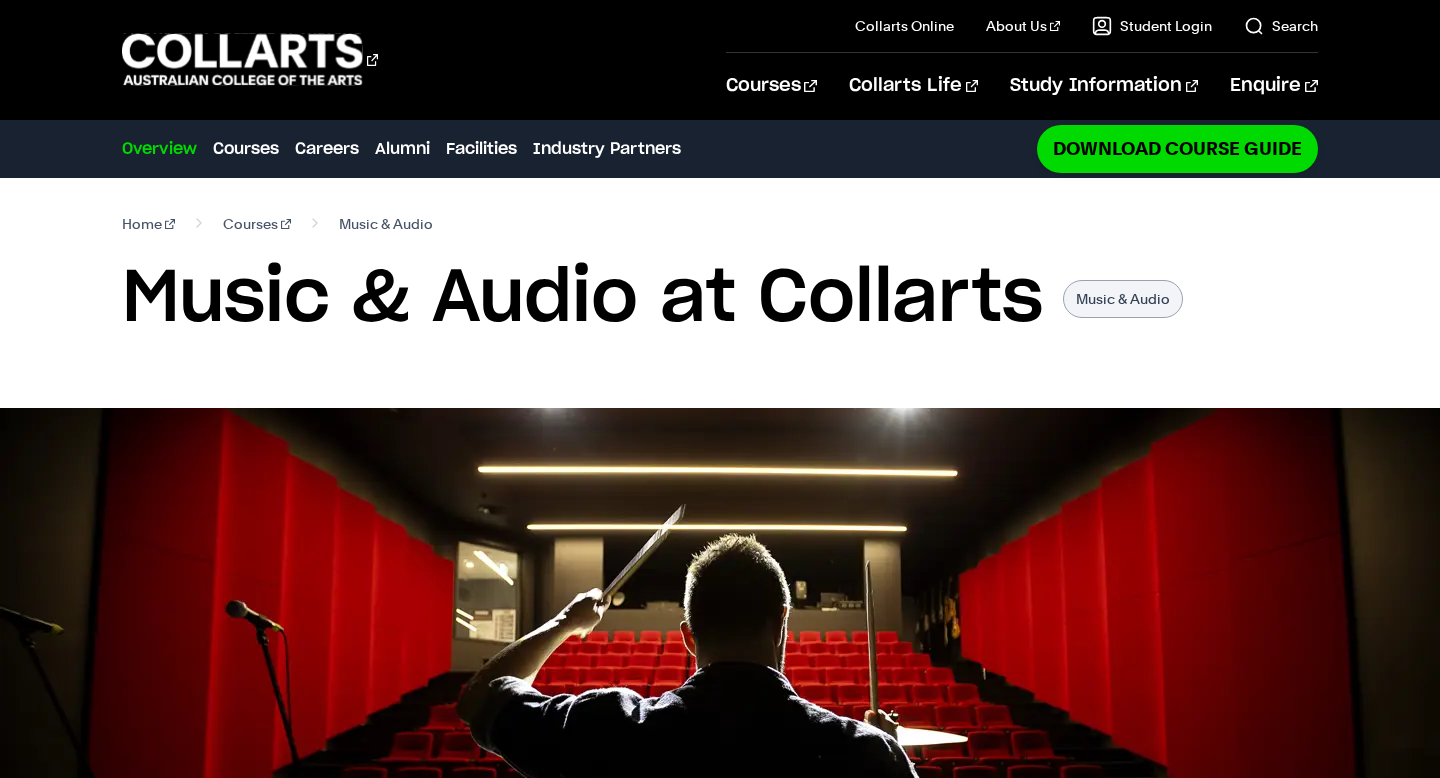scroll, scrollTop: 0, scrollLeft: 0, axis: both 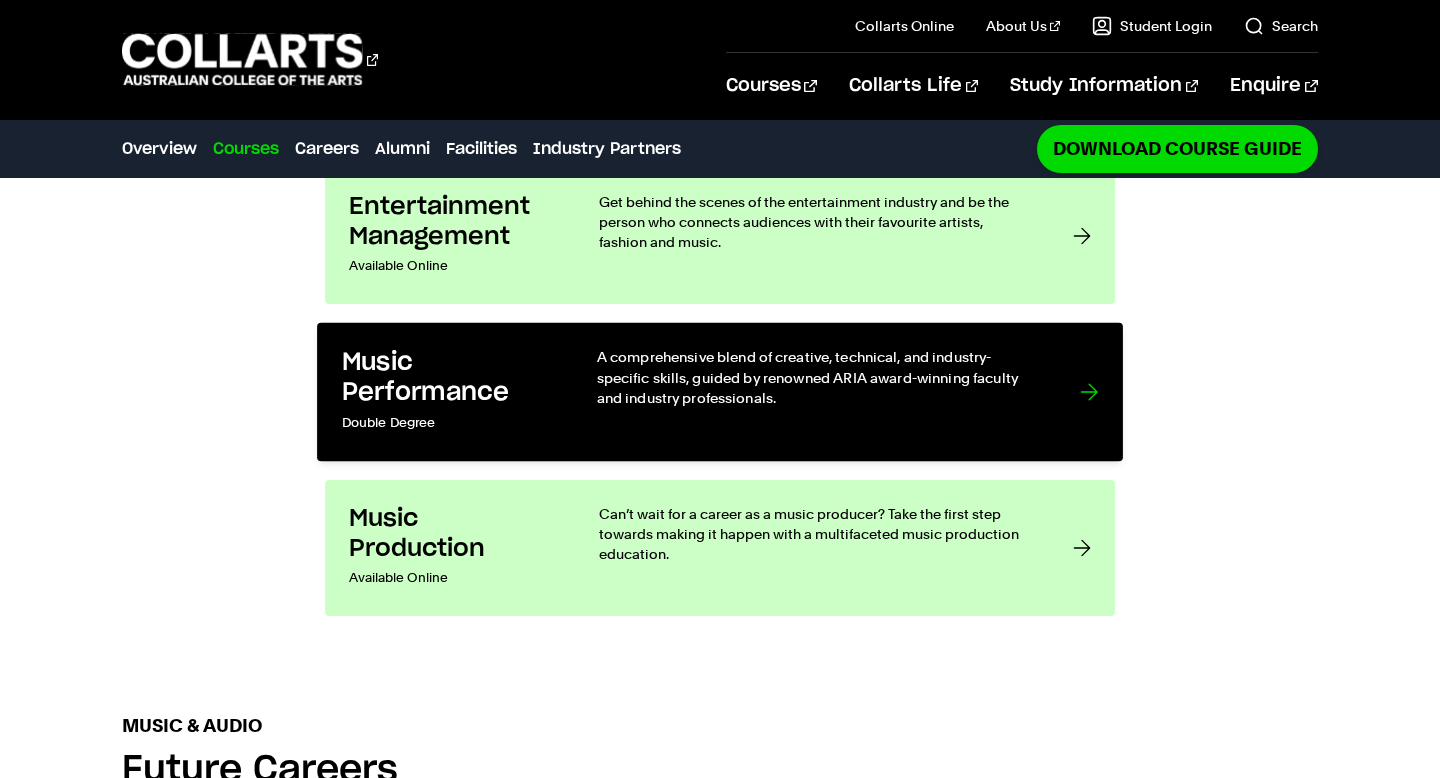 click on "A comprehensive blend of creative, technical, and industry-specific skills, guided by renowned ARIA award-winning faculty and industry professionals." at bounding box center [818, 377] 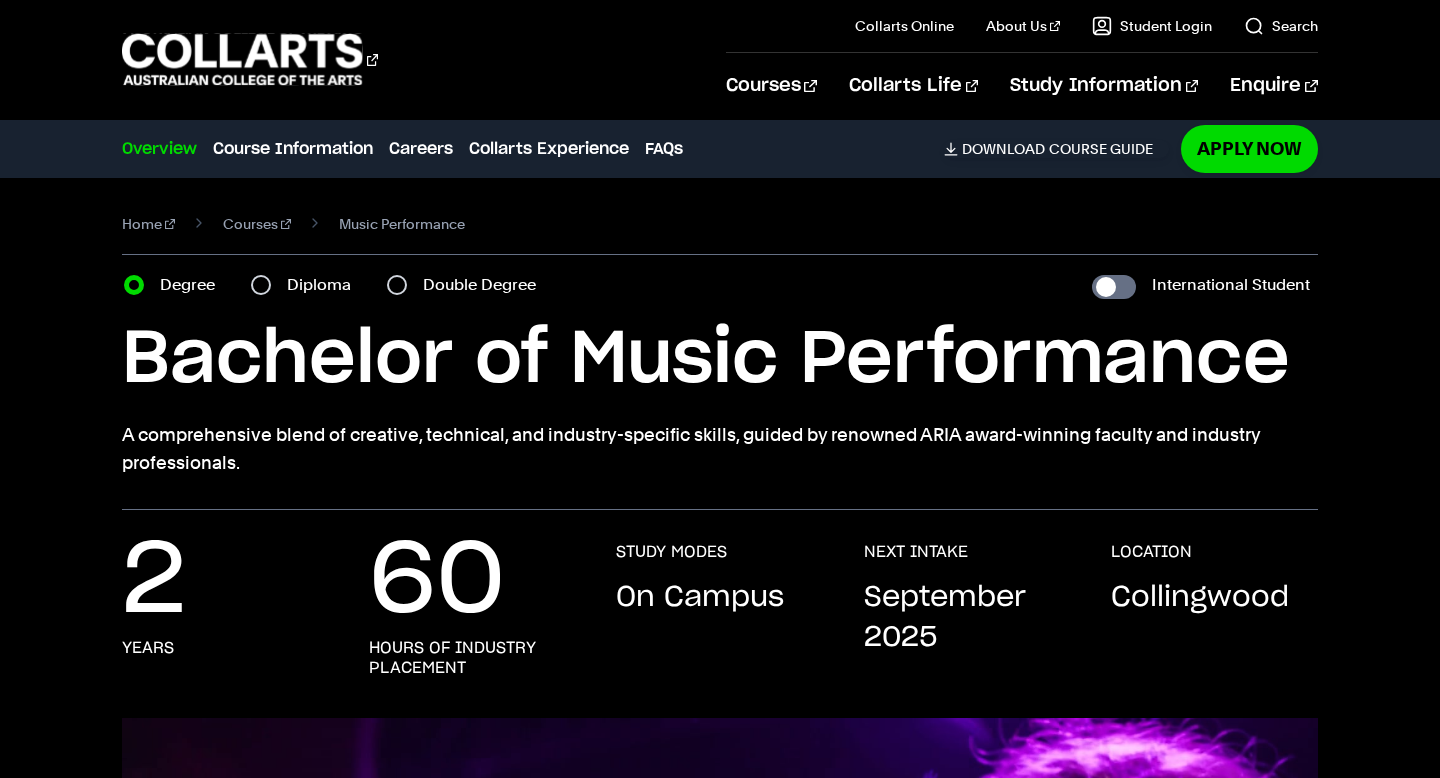 scroll, scrollTop: 0, scrollLeft: 0, axis: both 